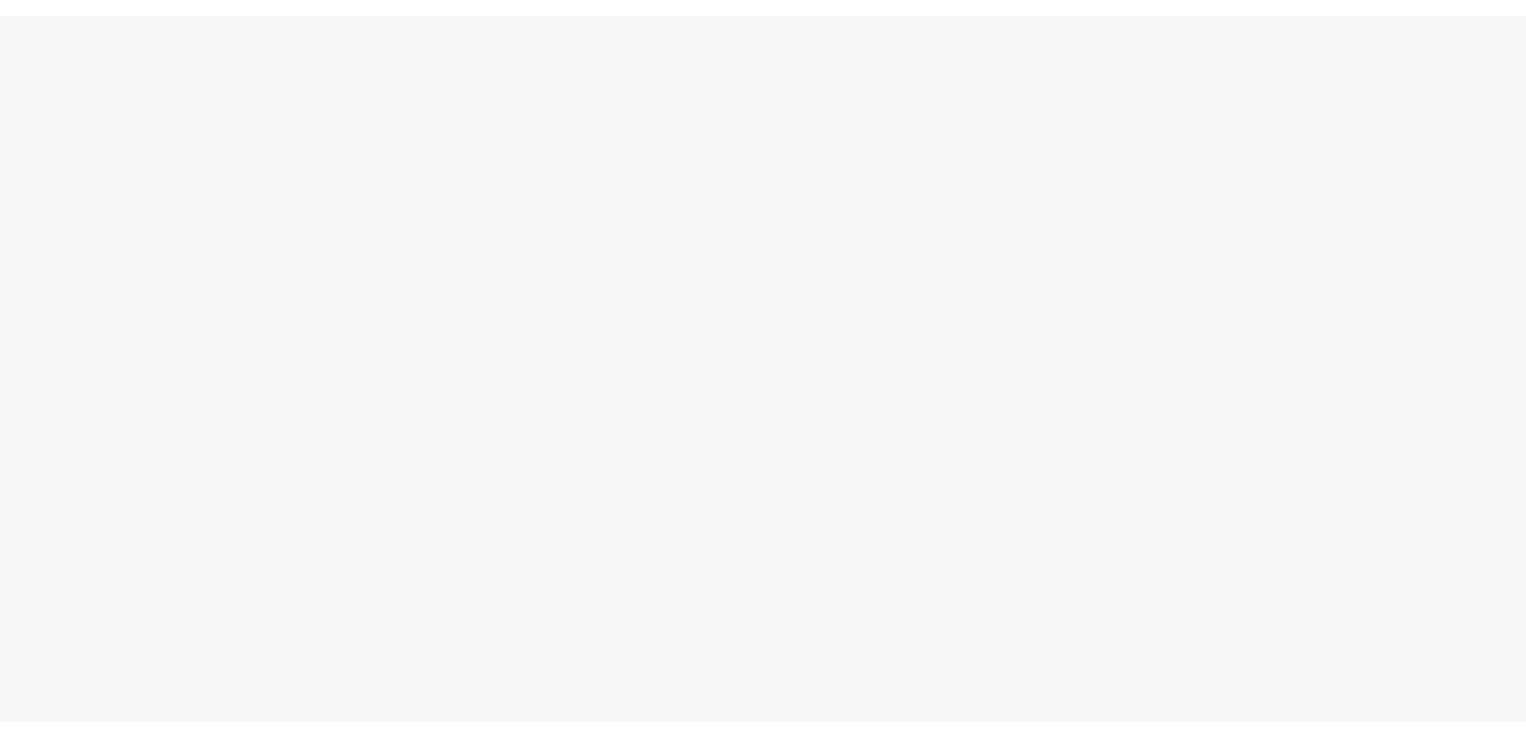 scroll, scrollTop: 0, scrollLeft: 0, axis: both 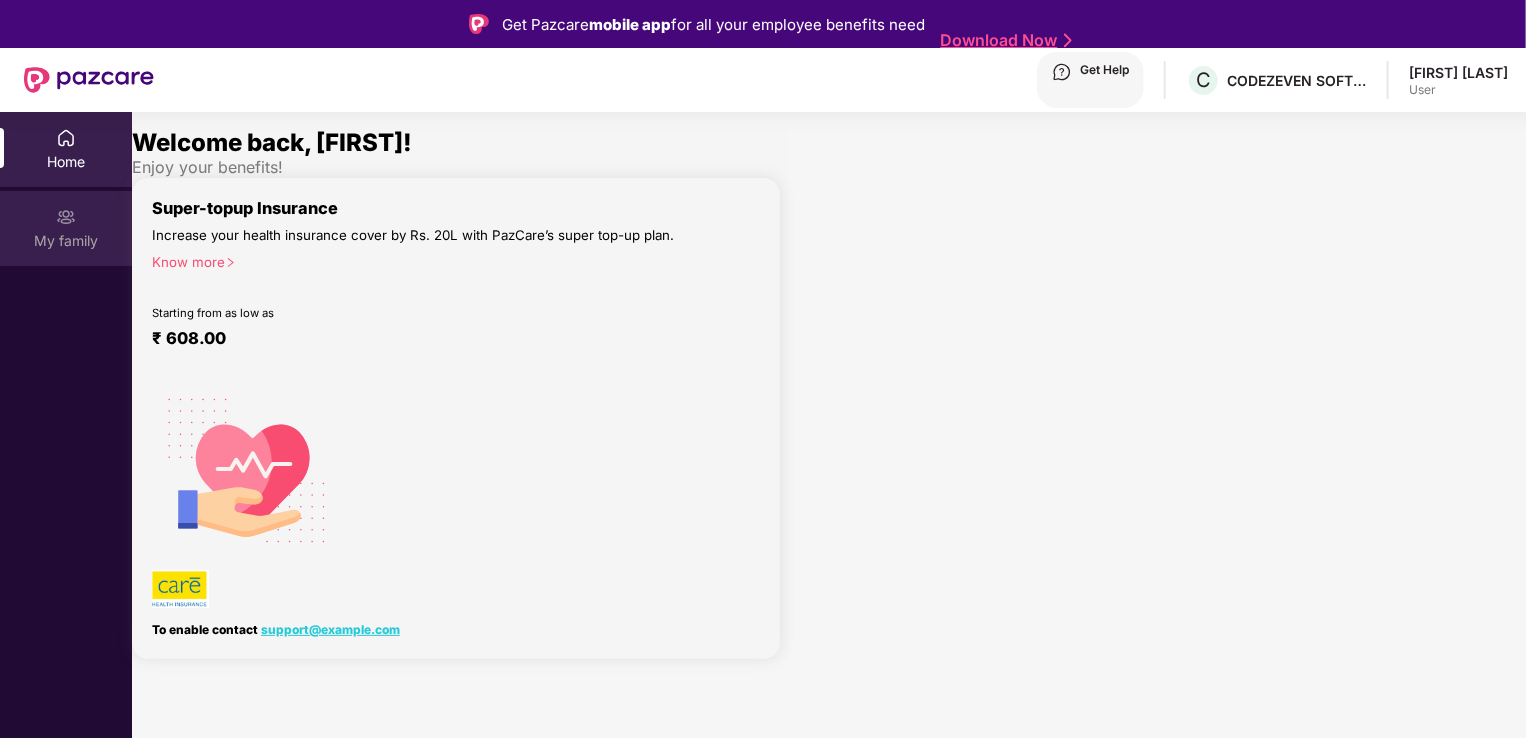 click on "My family" at bounding box center [66, 162] 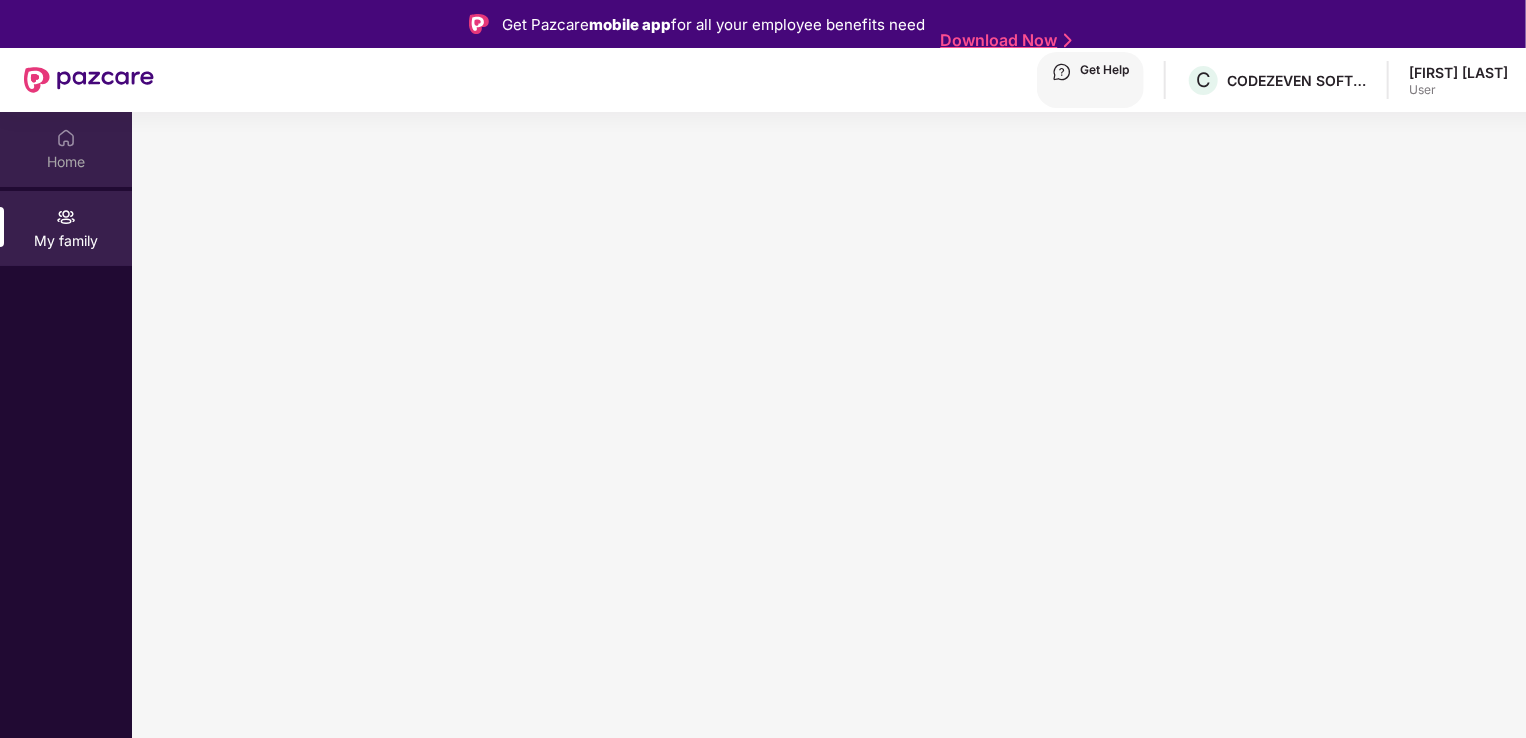 click on "Home" at bounding box center (66, 162) 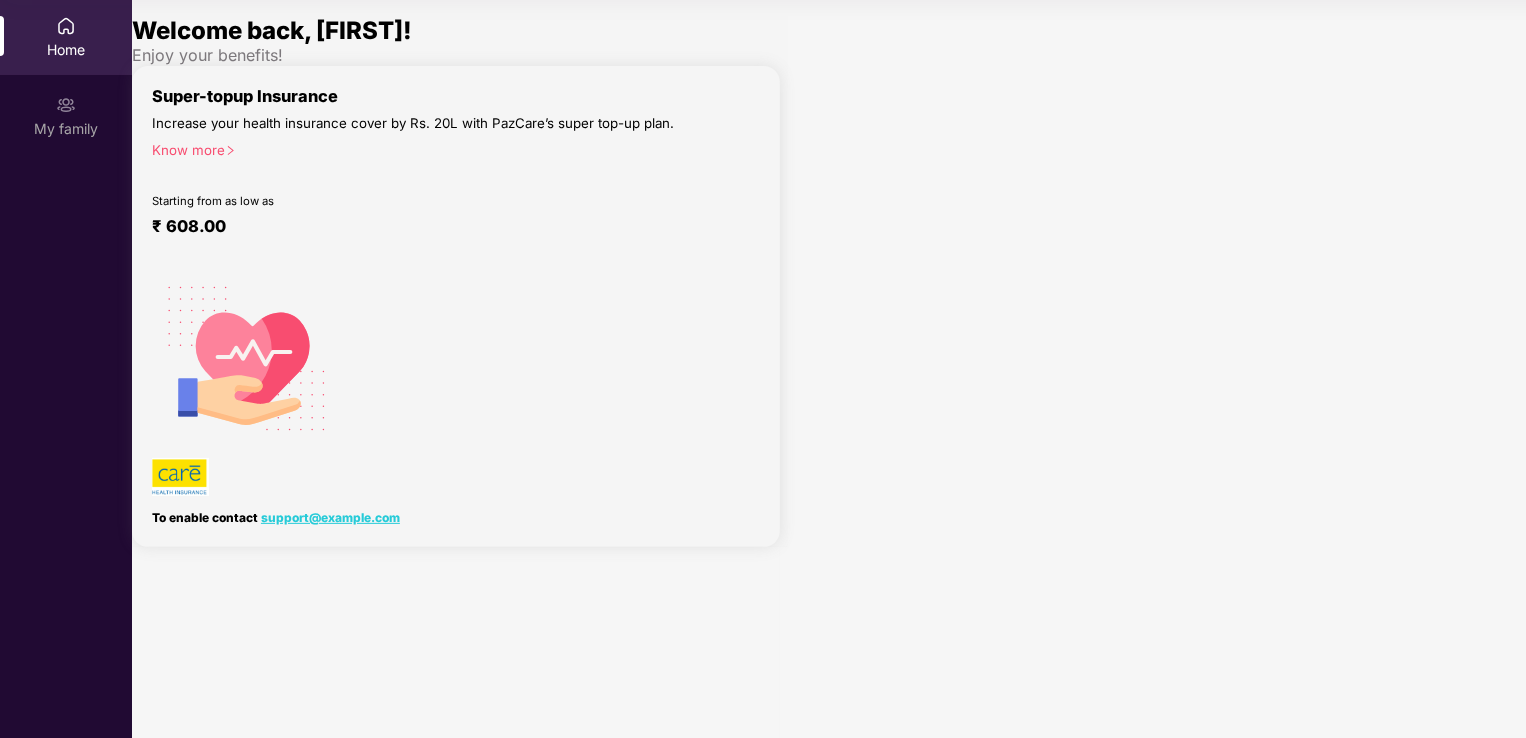 scroll, scrollTop: 0, scrollLeft: 0, axis: both 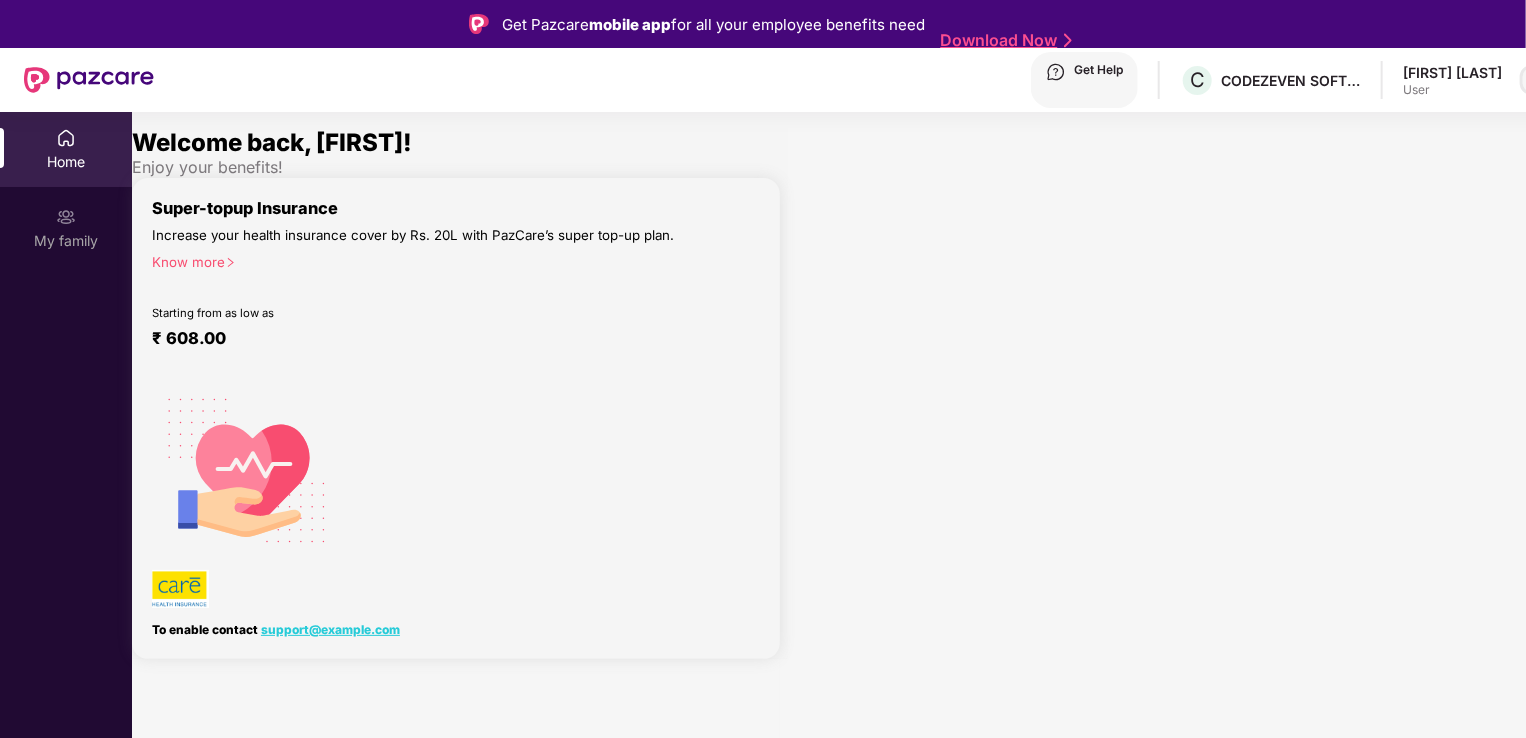 click at bounding box center [1535, 80] 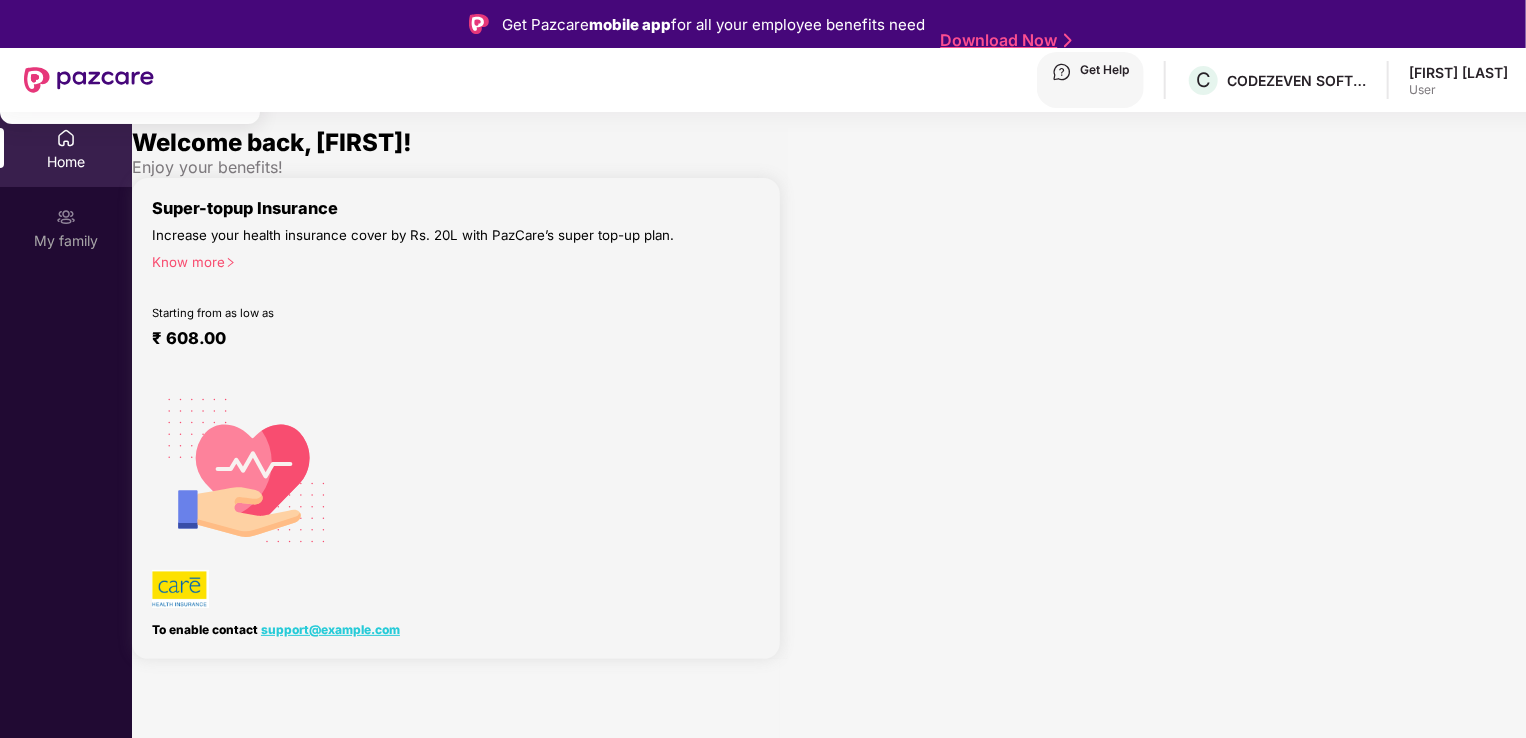 click on "User" at bounding box center (105, 104) 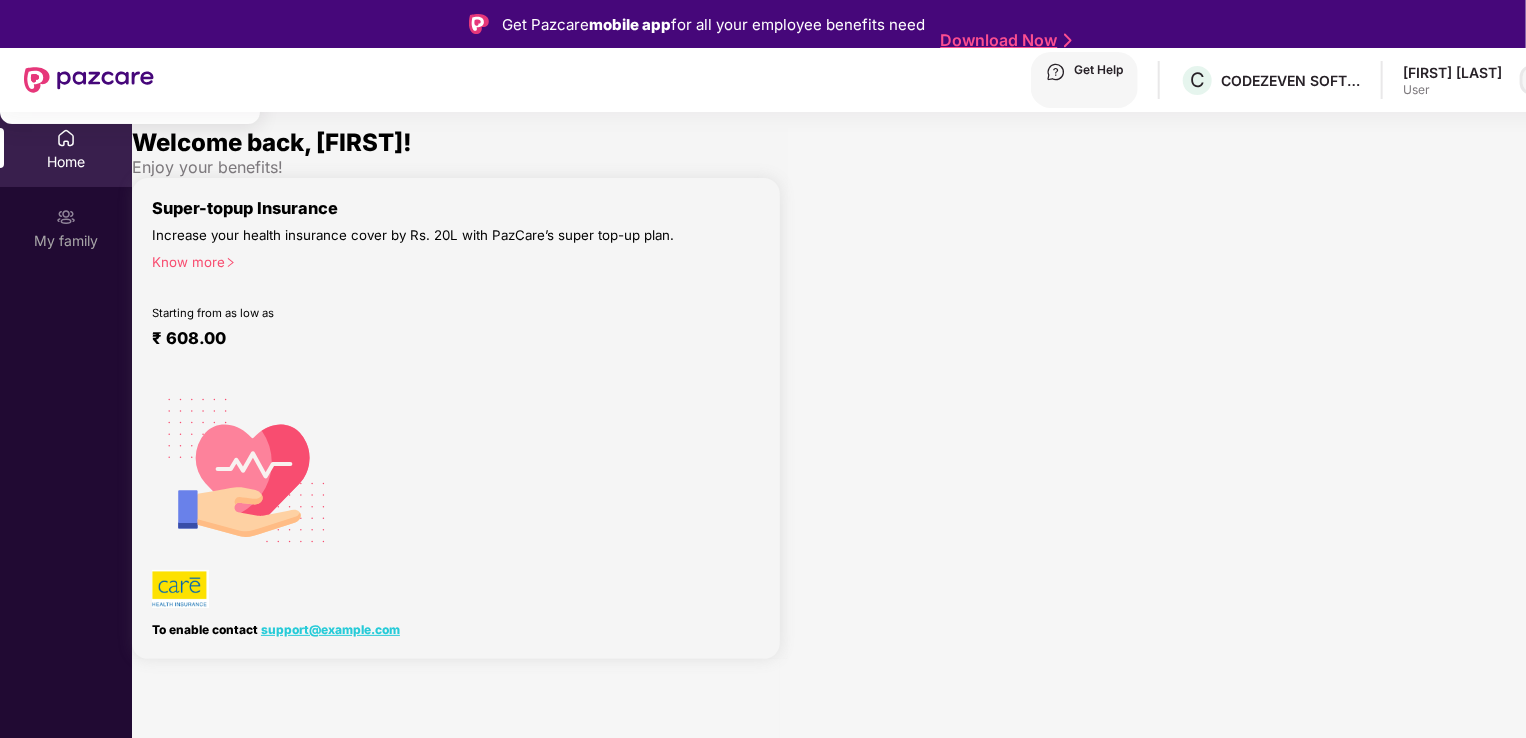 click at bounding box center [1535, 80] 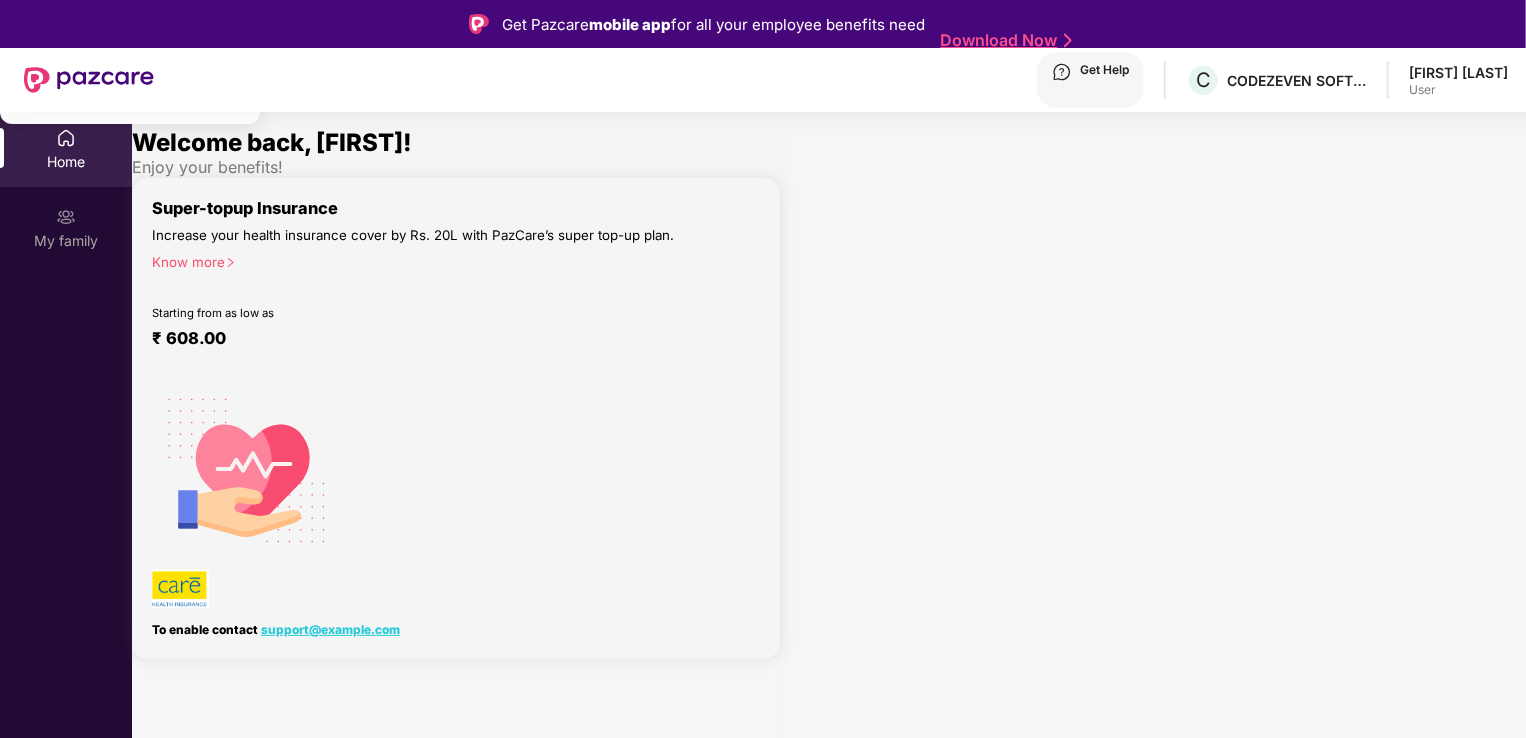 click at bounding box center [456, 675] 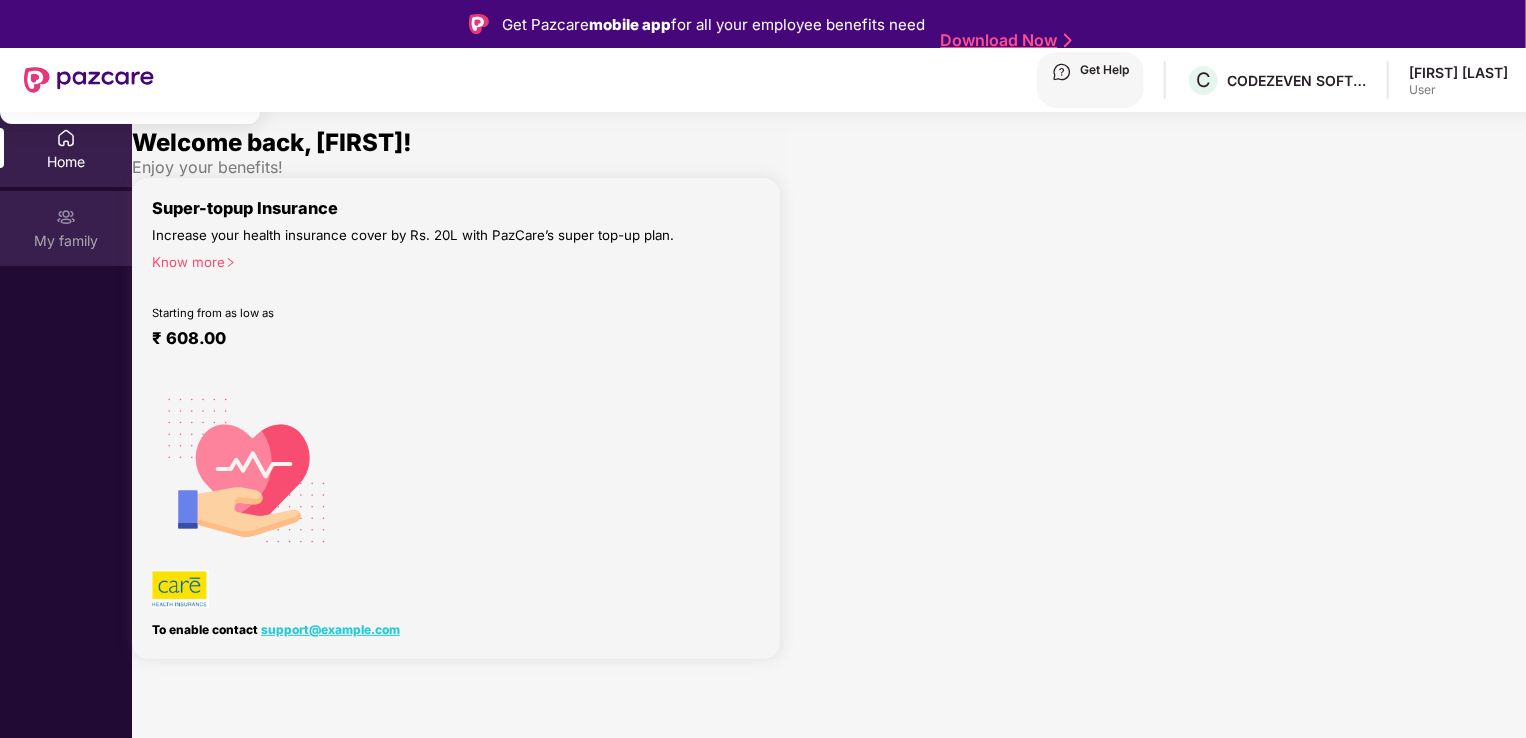 click on "My family" at bounding box center (66, 162) 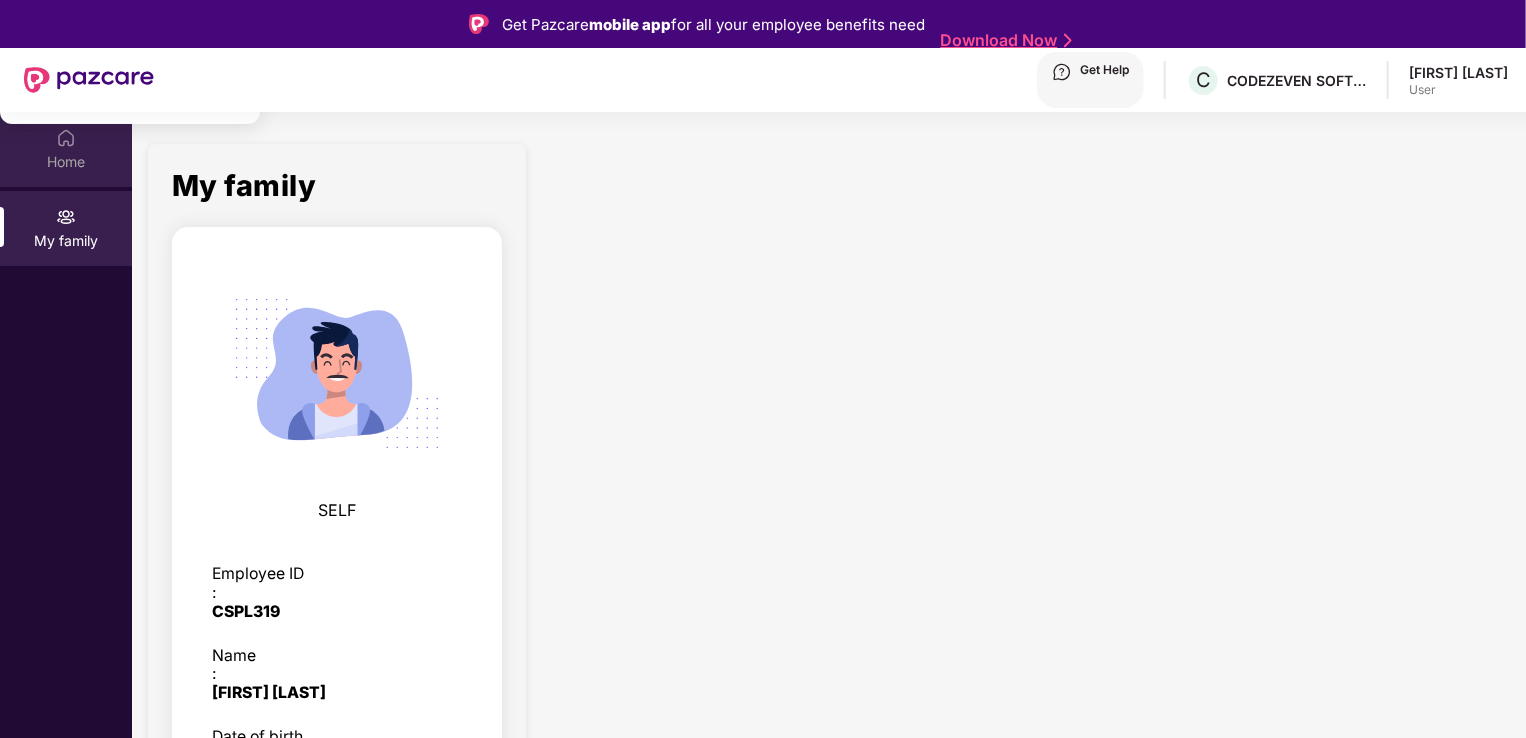 click on "Home" at bounding box center [66, 162] 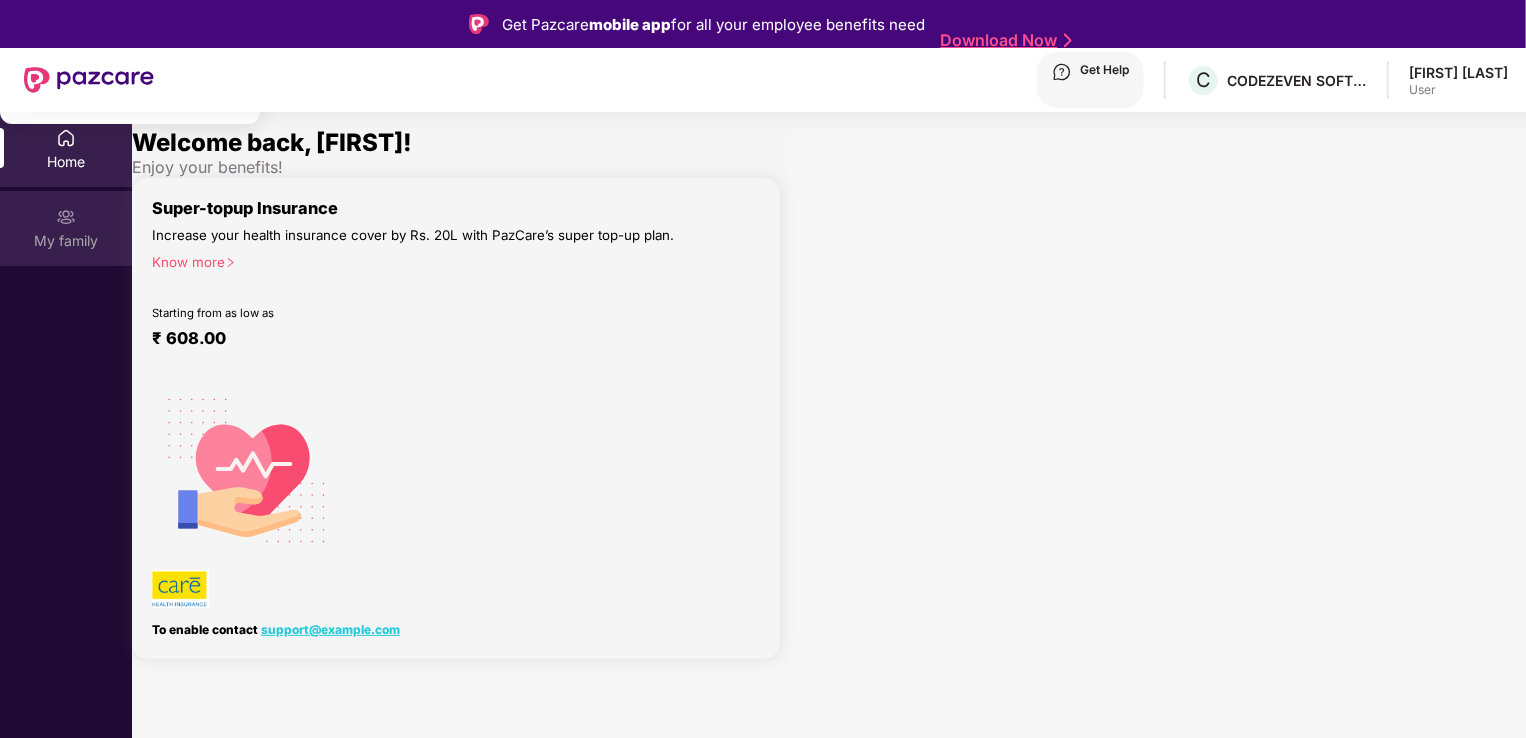 click on "My family" at bounding box center [66, 228] 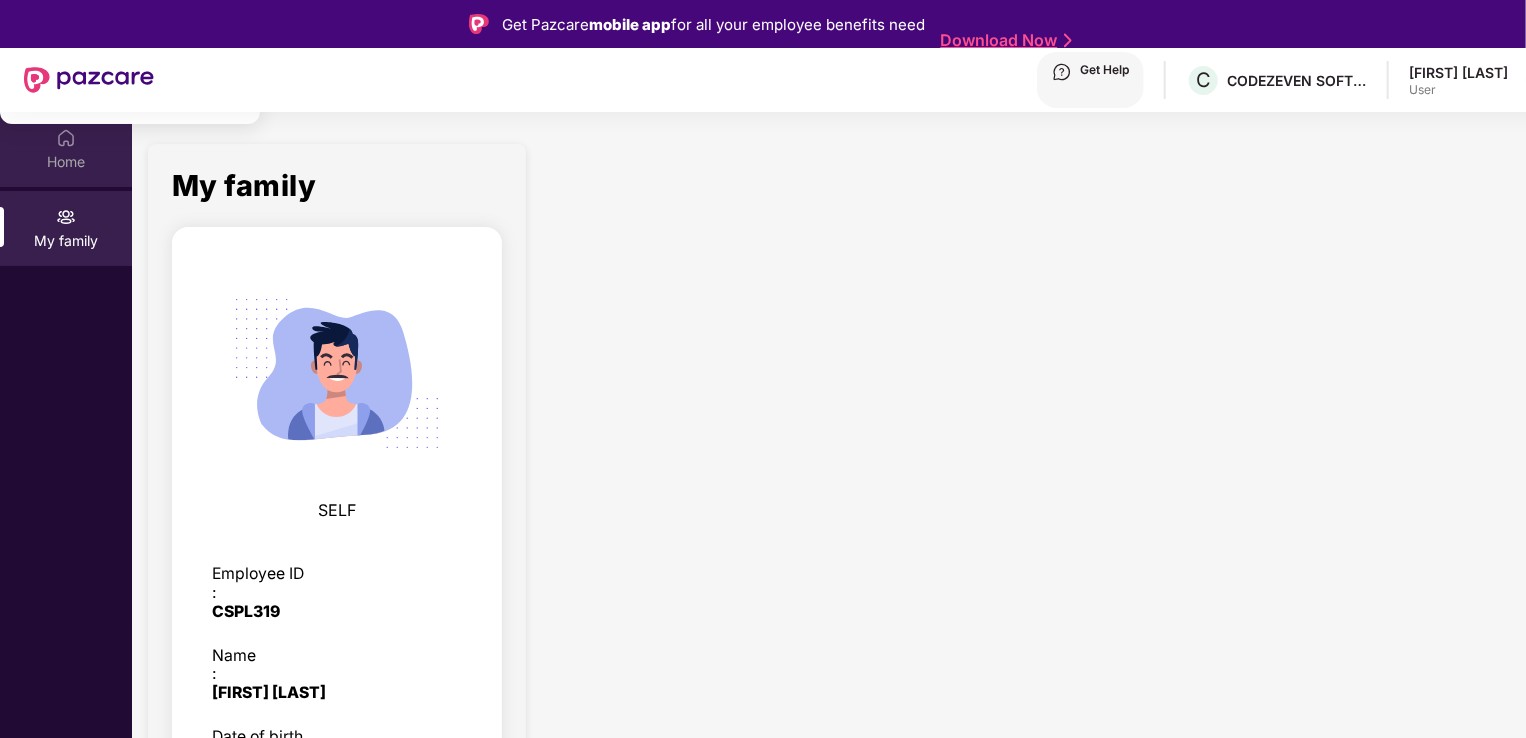 click on "Home" at bounding box center [66, 149] 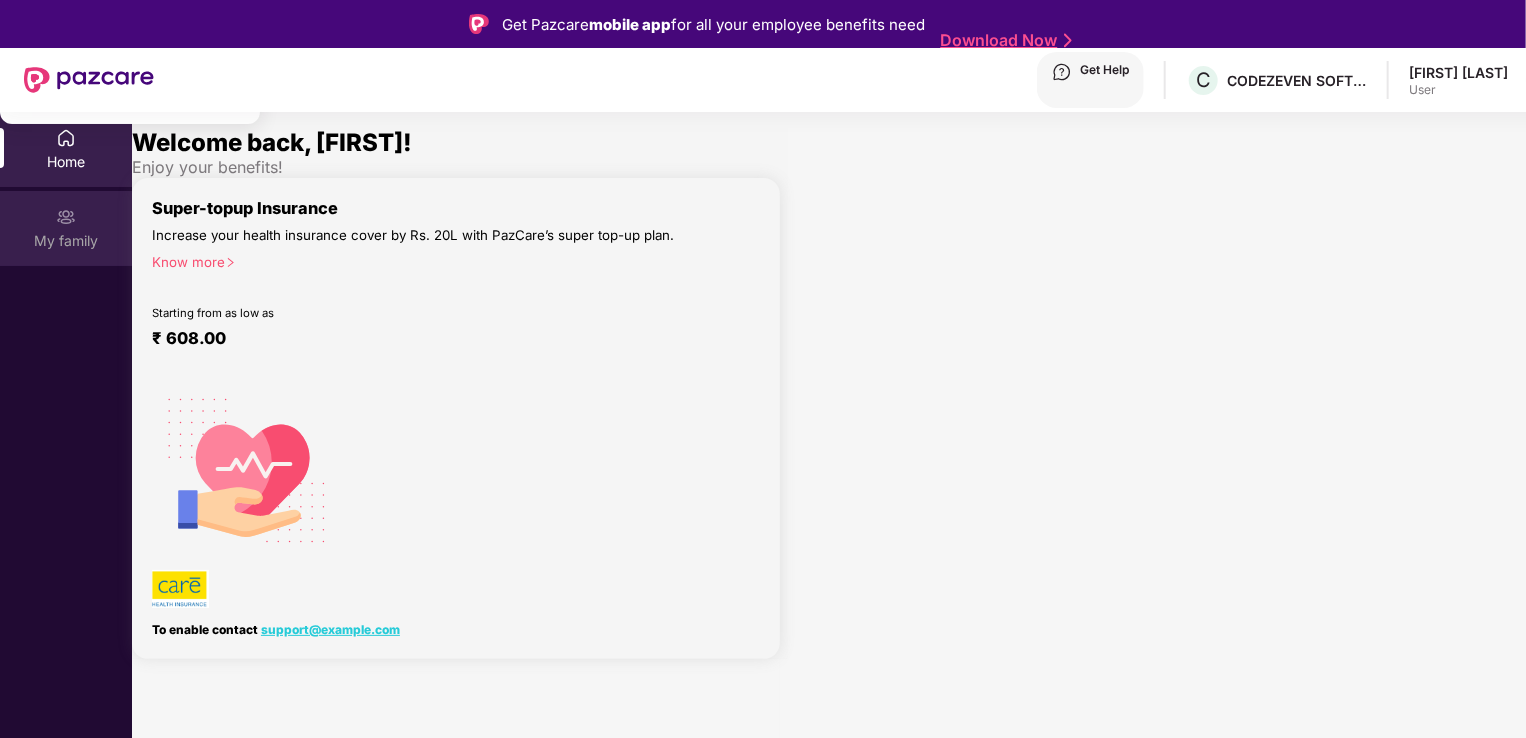 click on "My family" at bounding box center (66, 228) 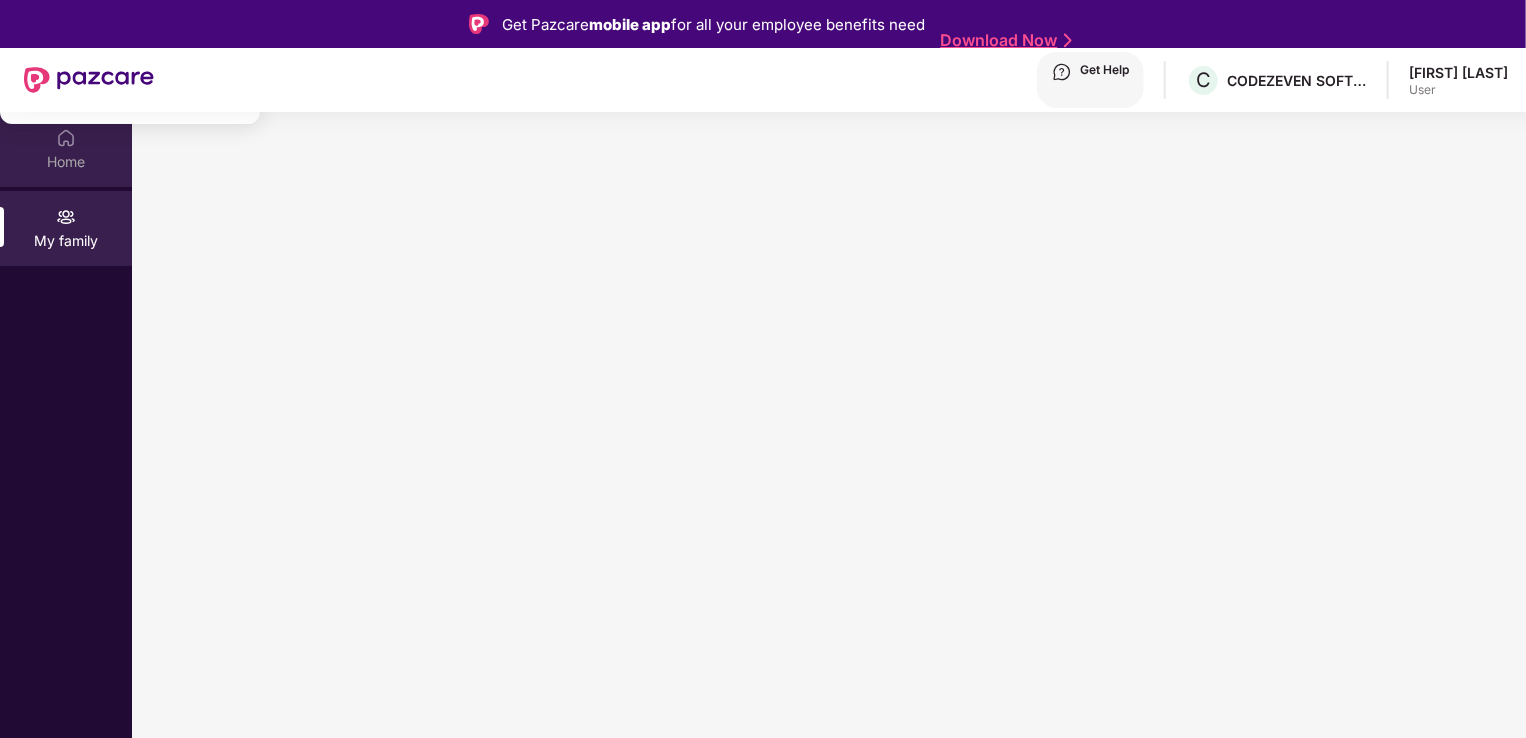click on "Home" at bounding box center (66, 149) 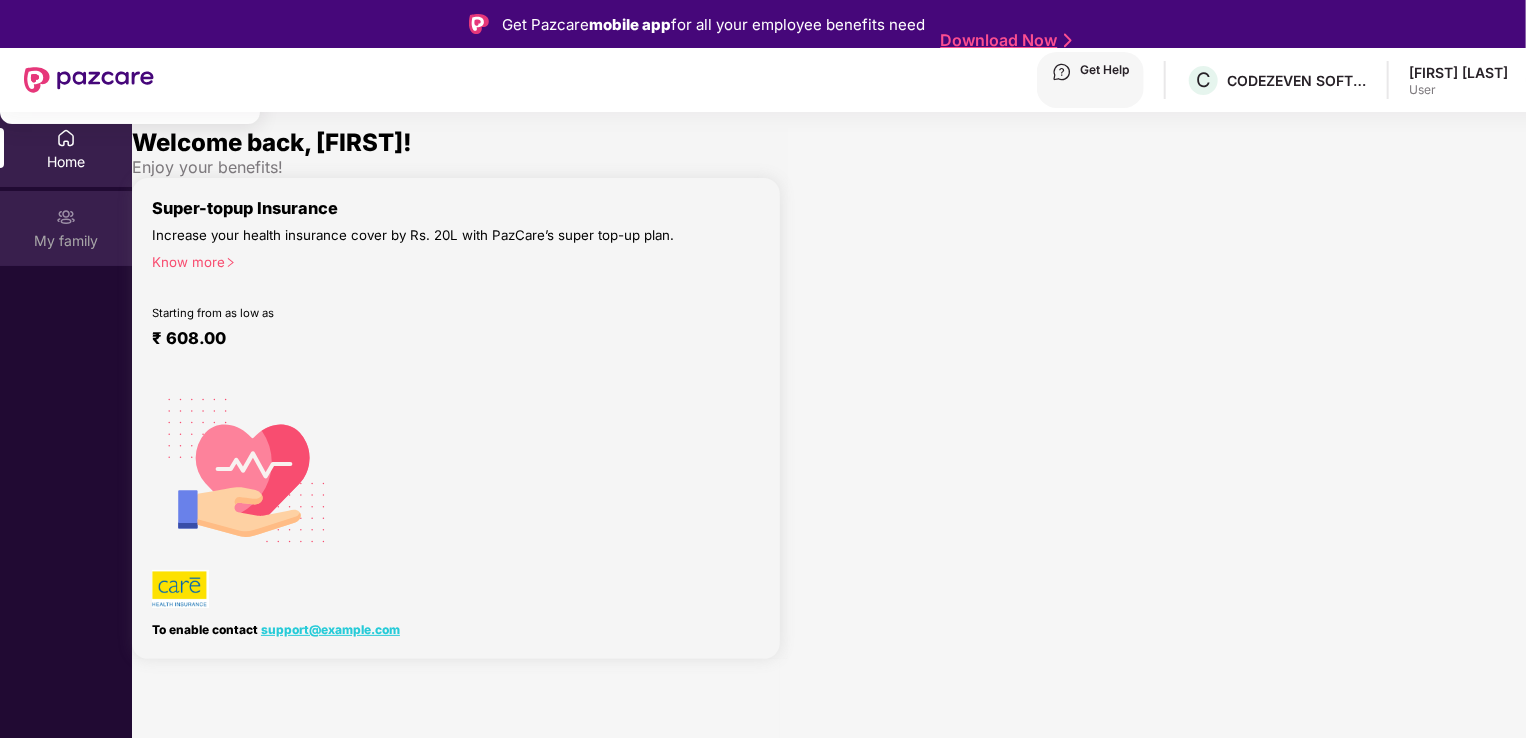 click on "My family" at bounding box center [66, 162] 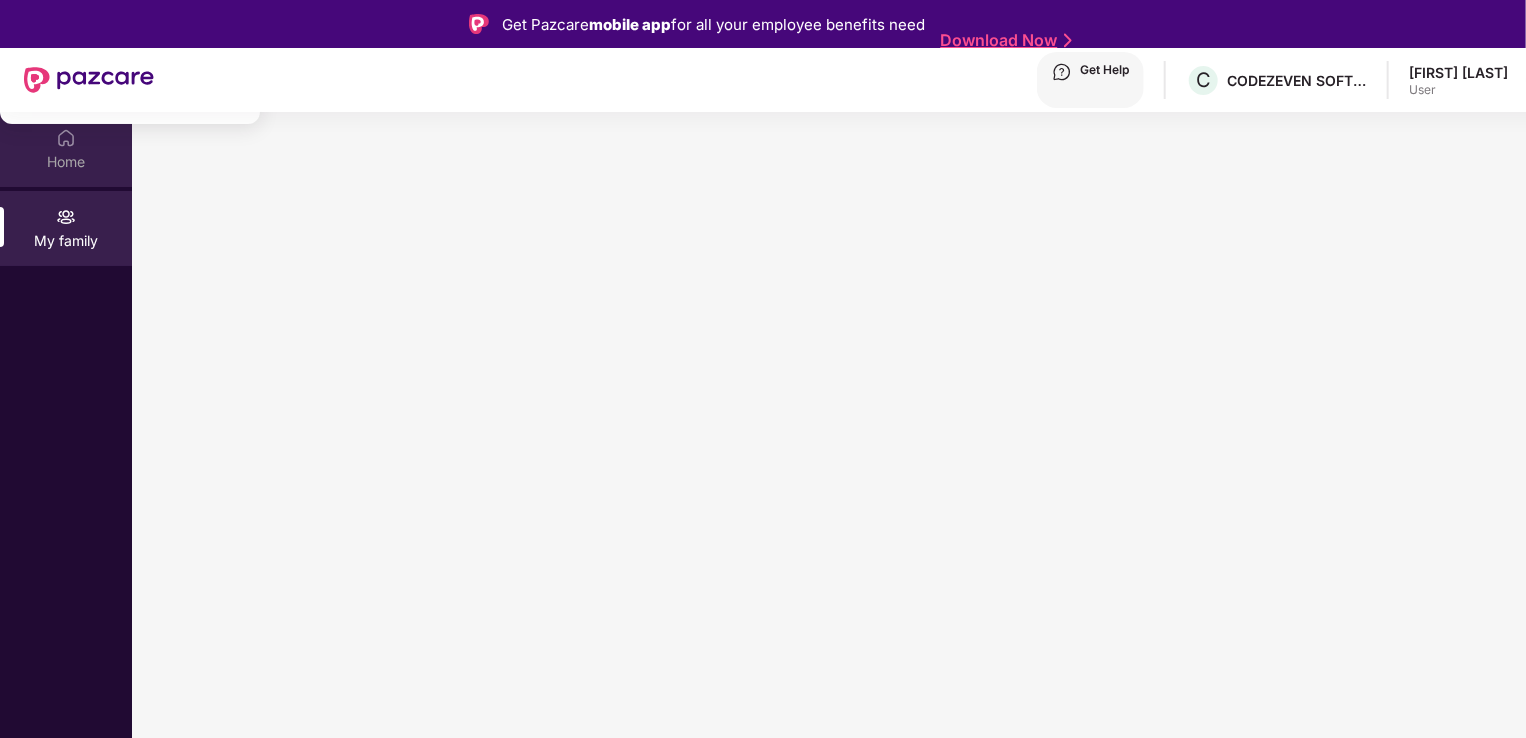 click on "Home" at bounding box center [66, 162] 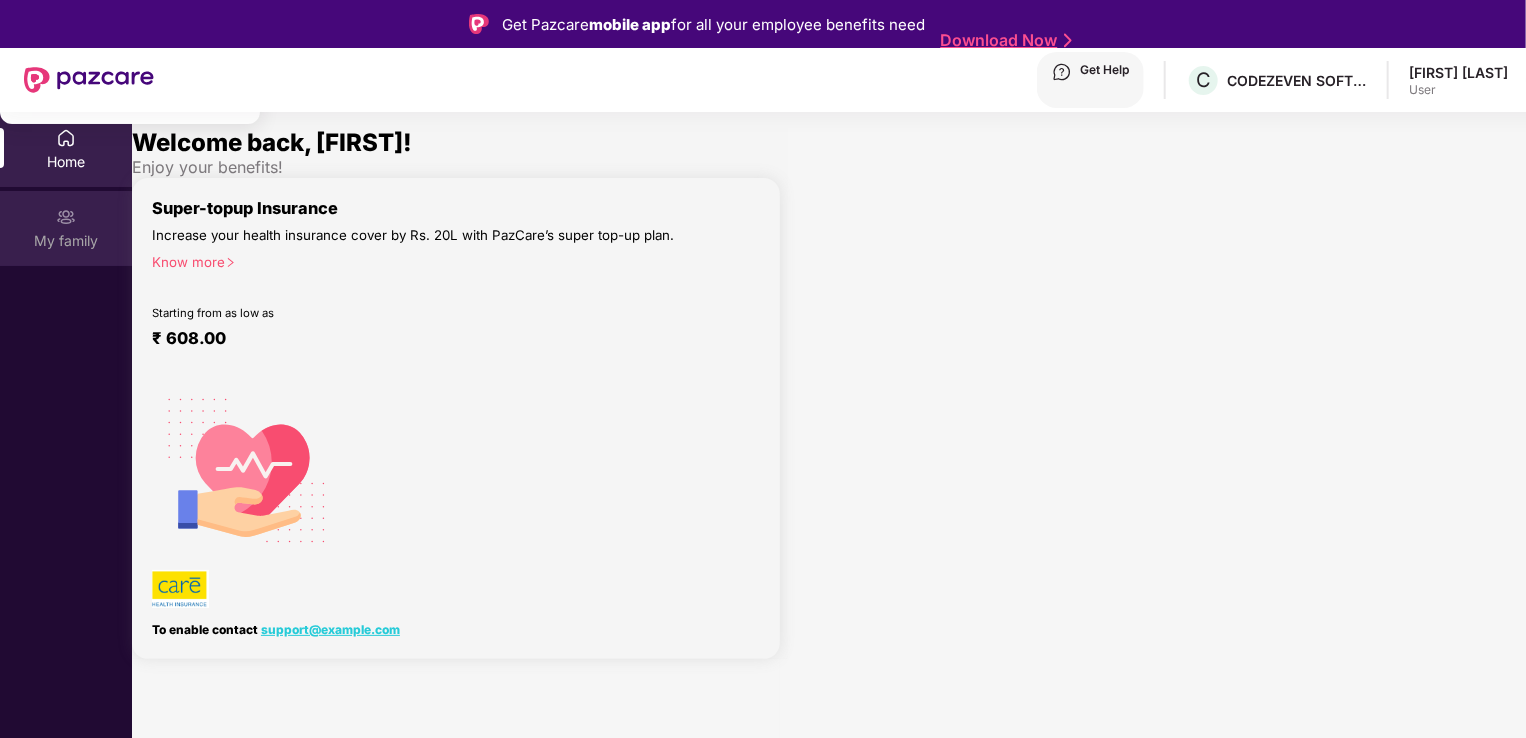 click on "My family" at bounding box center (66, 228) 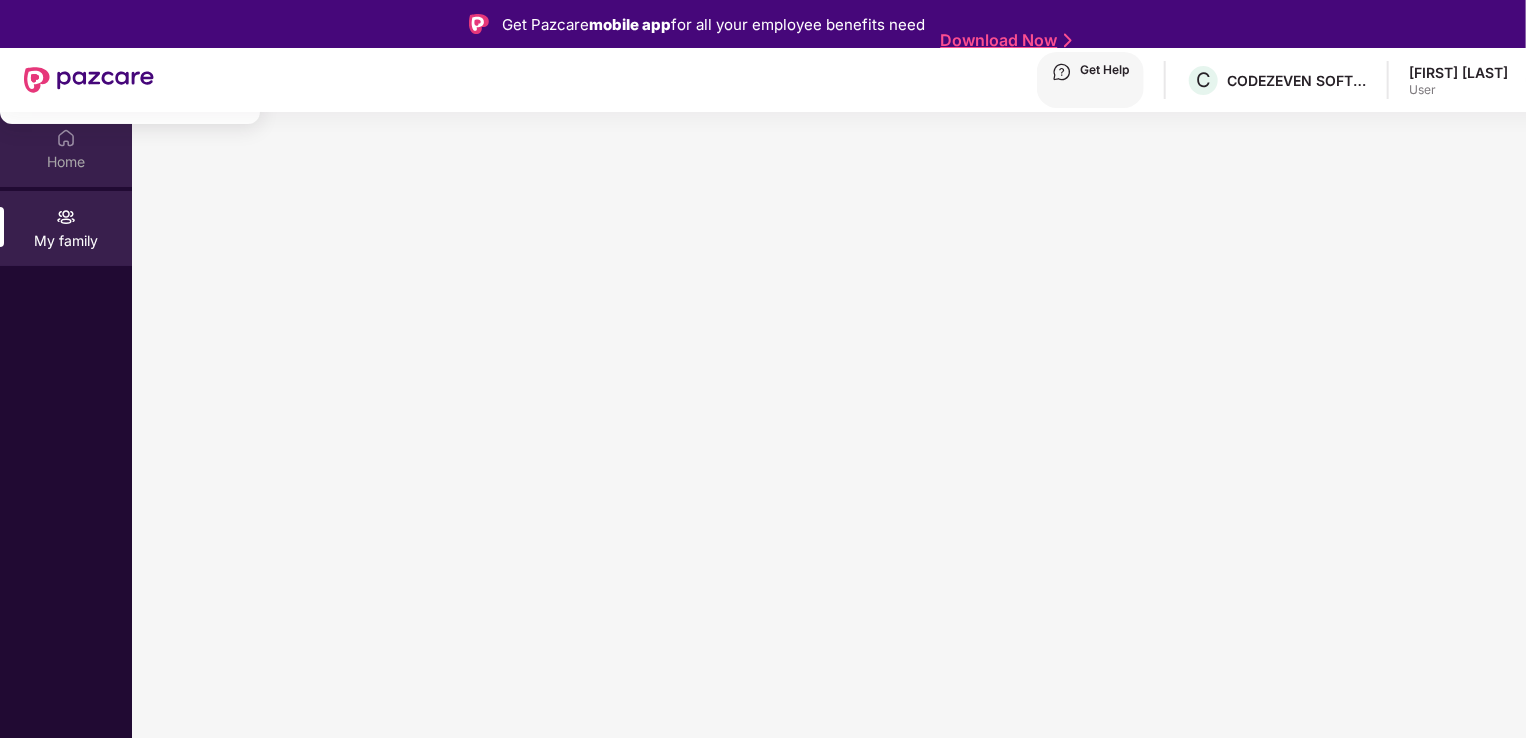 click on "Home" at bounding box center [66, 162] 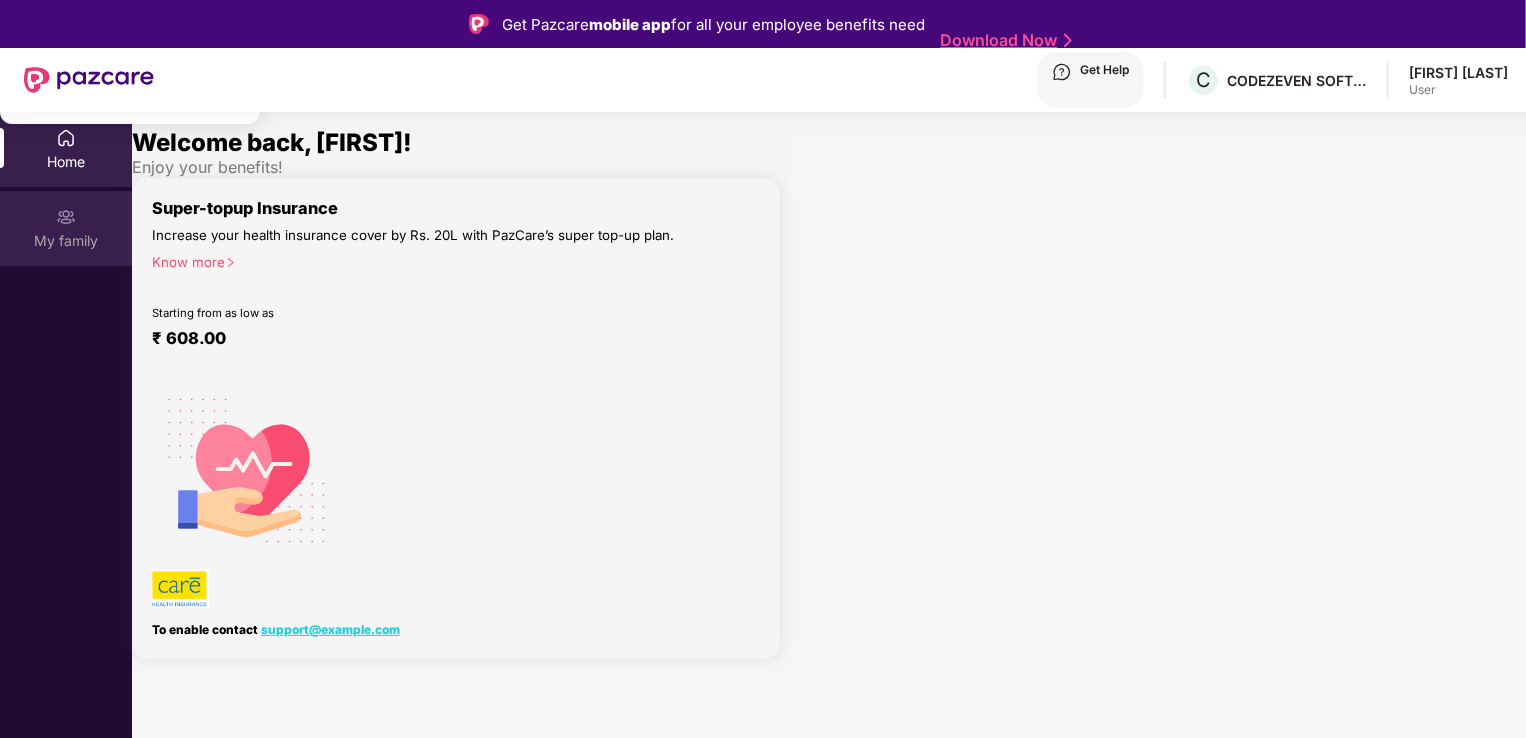 click on "My family" at bounding box center [66, 162] 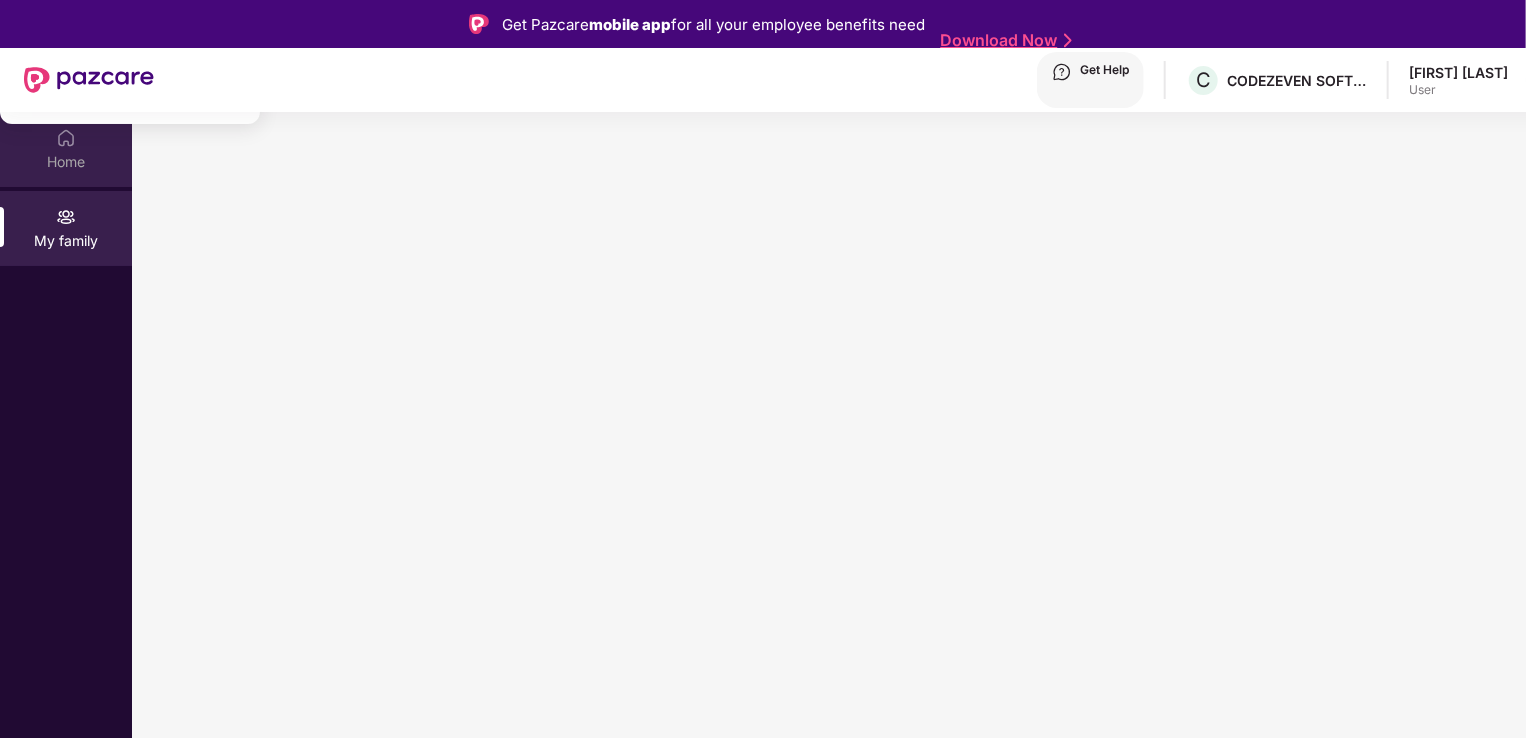 click on "Home" at bounding box center [66, 162] 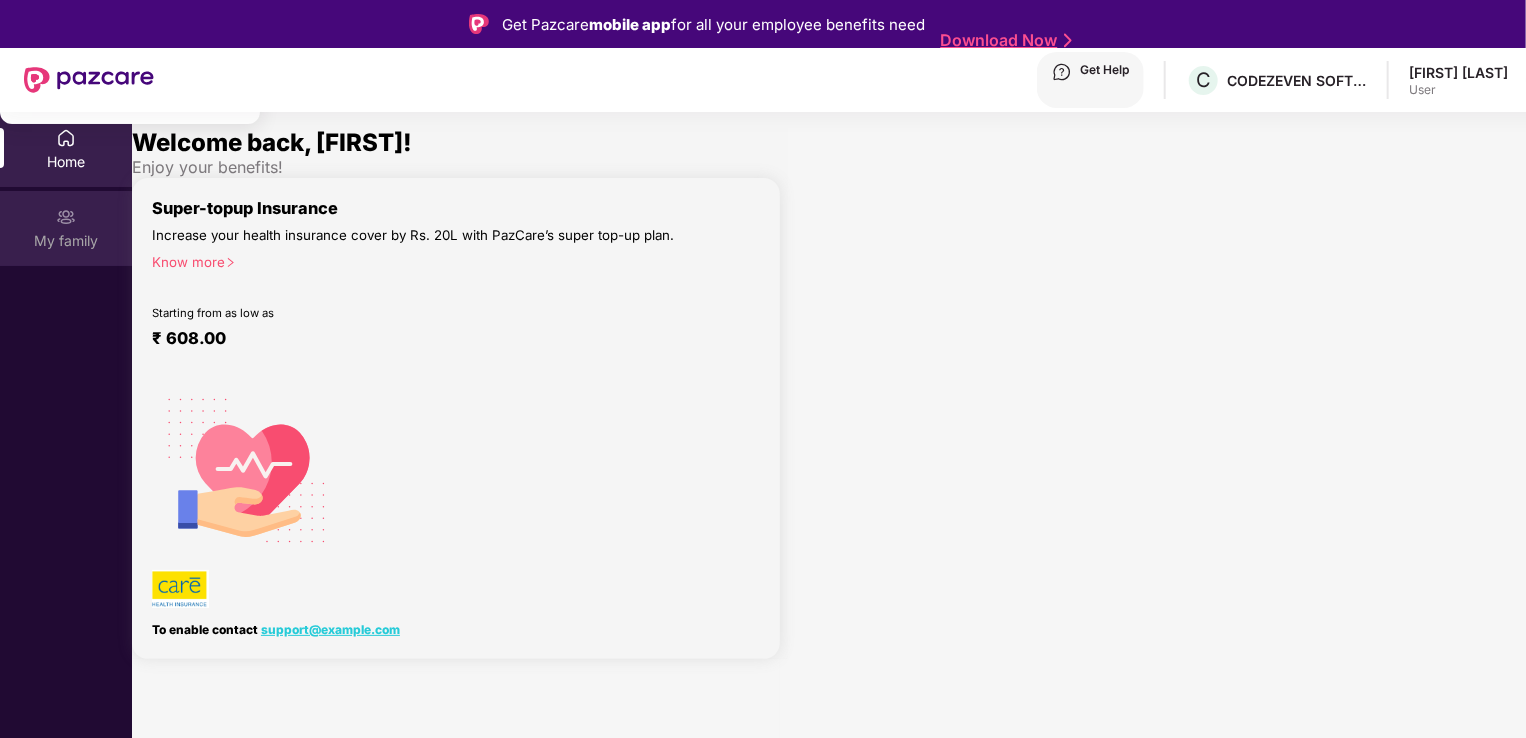 click on "My family" at bounding box center (66, 228) 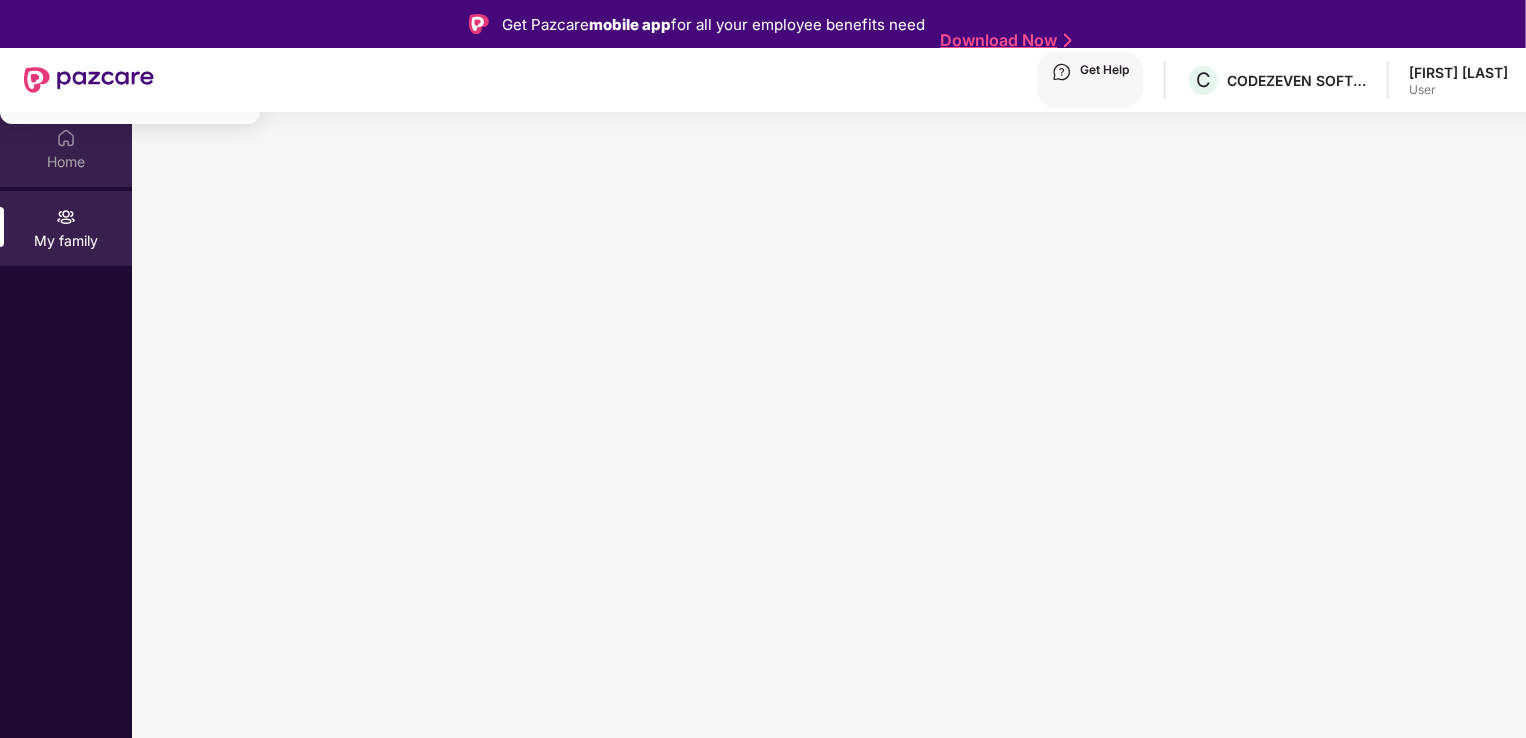 click on "Home" at bounding box center [66, 162] 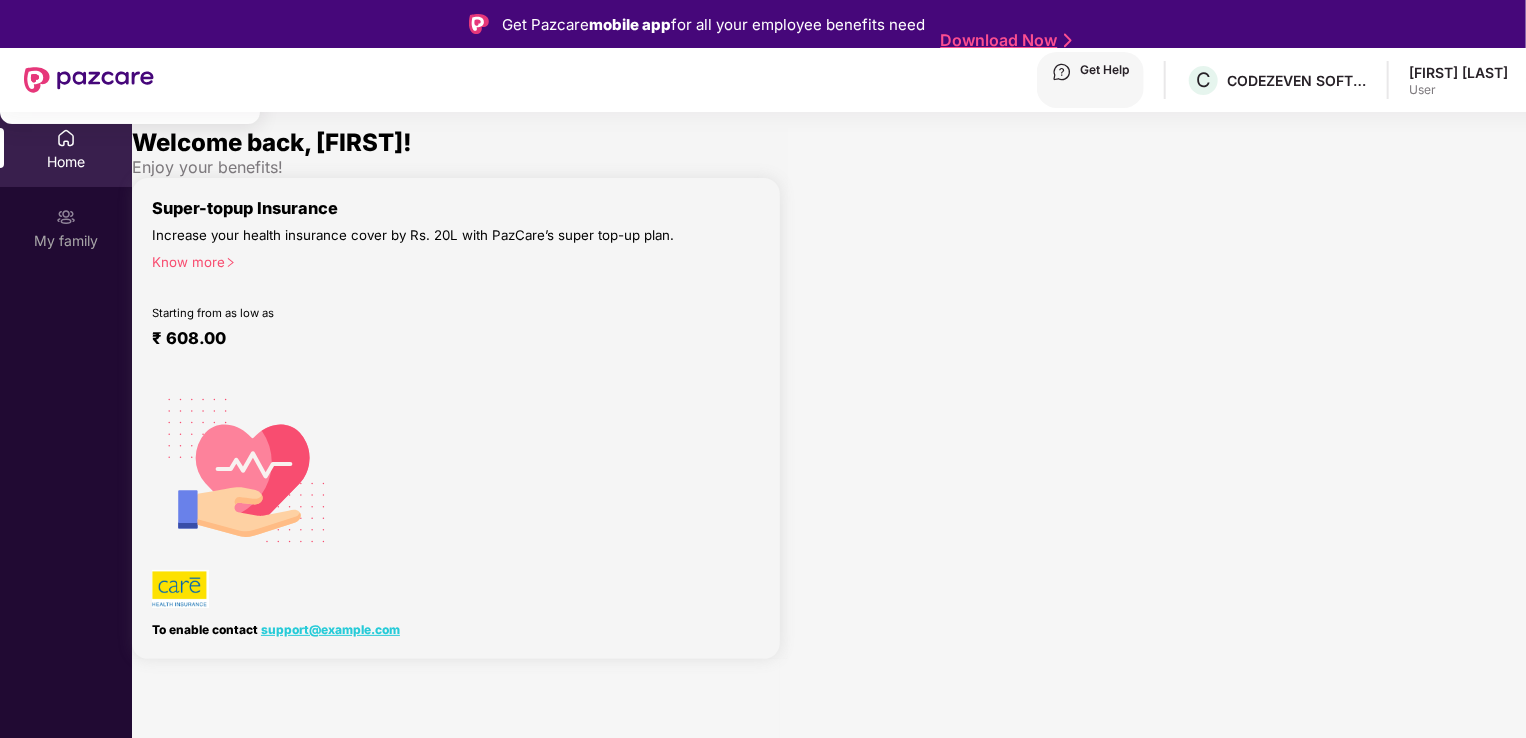 click on "Home" at bounding box center [66, 162] 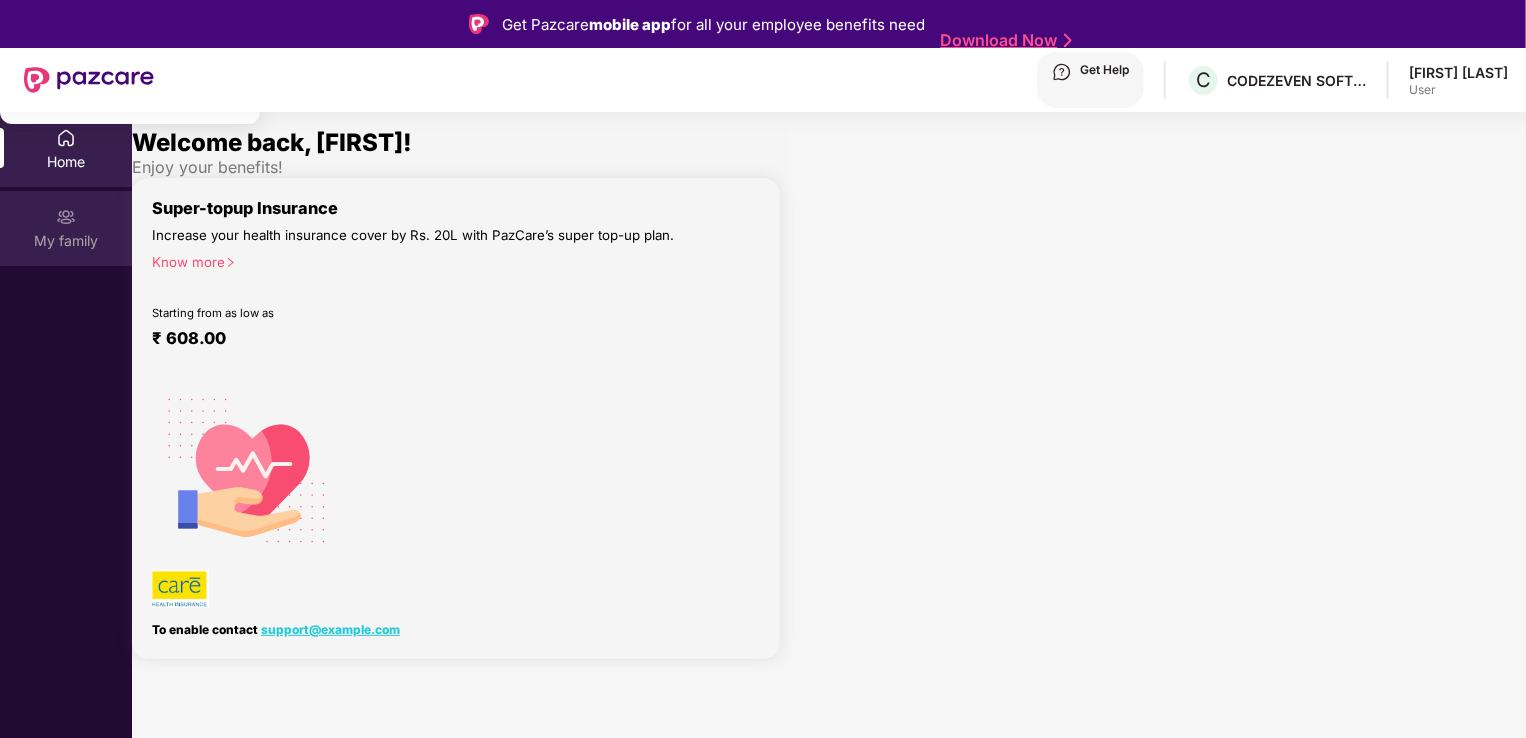 click on "My family" at bounding box center (66, 228) 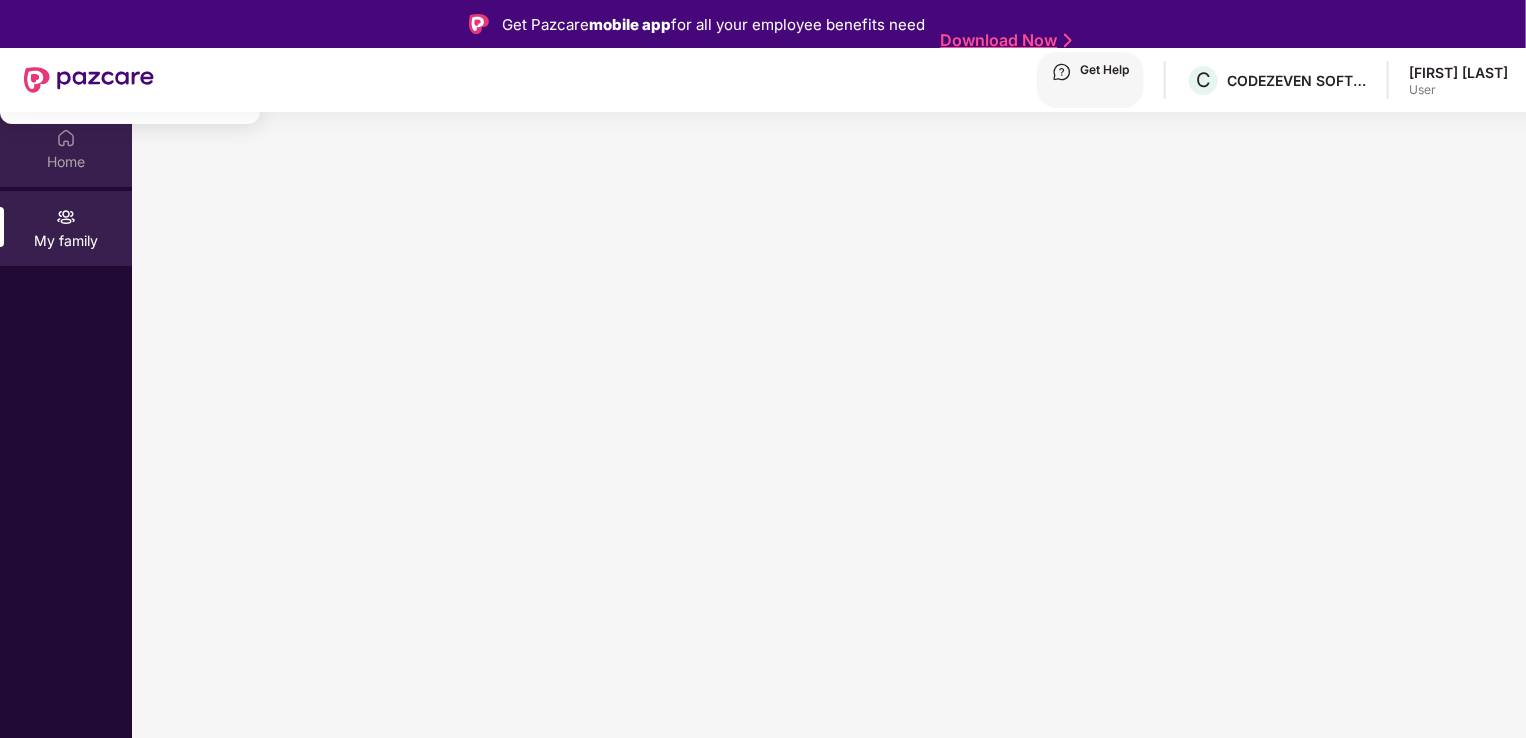 click on "Home" at bounding box center [66, 162] 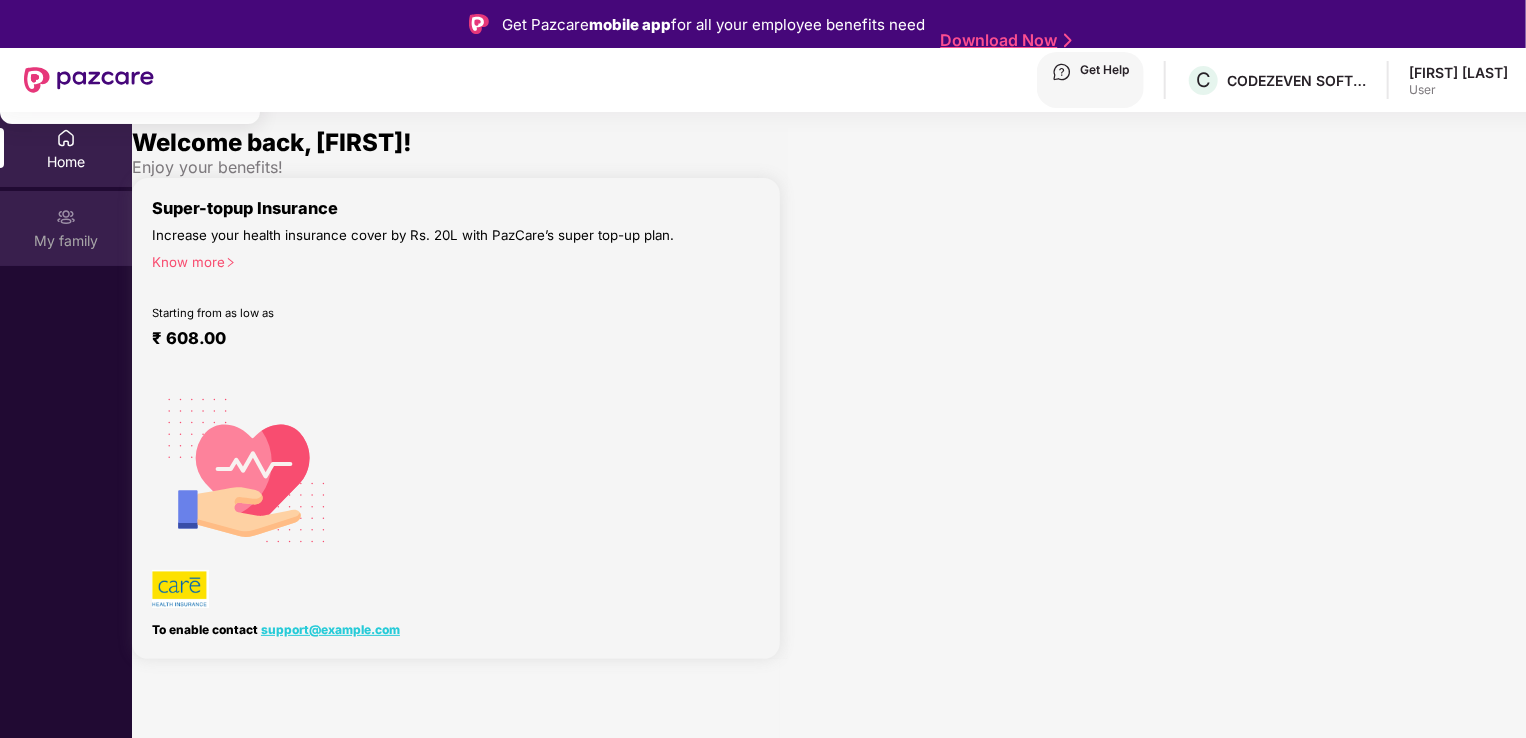 click on "My family" at bounding box center (66, 162) 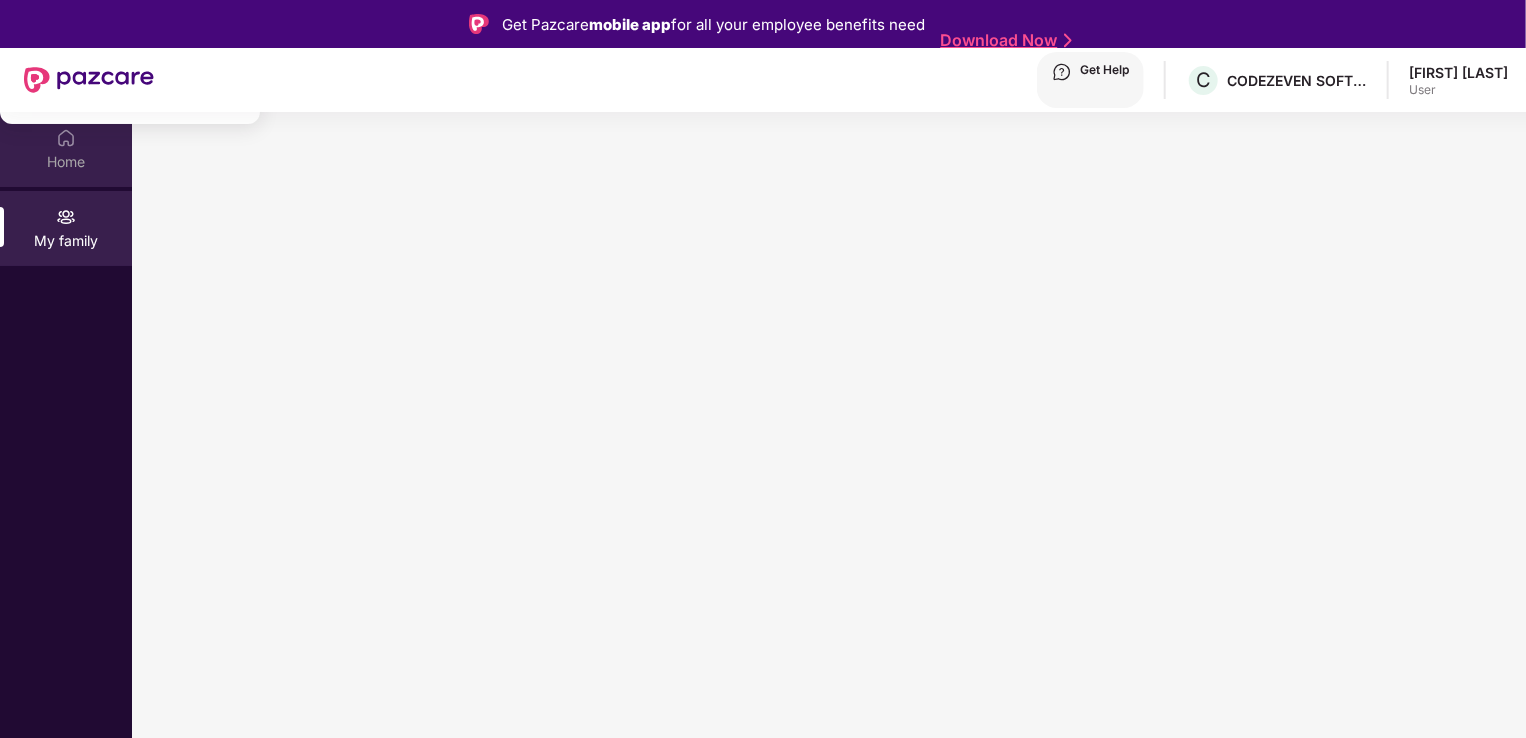 click on "Home" at bounding box center [66, 162] 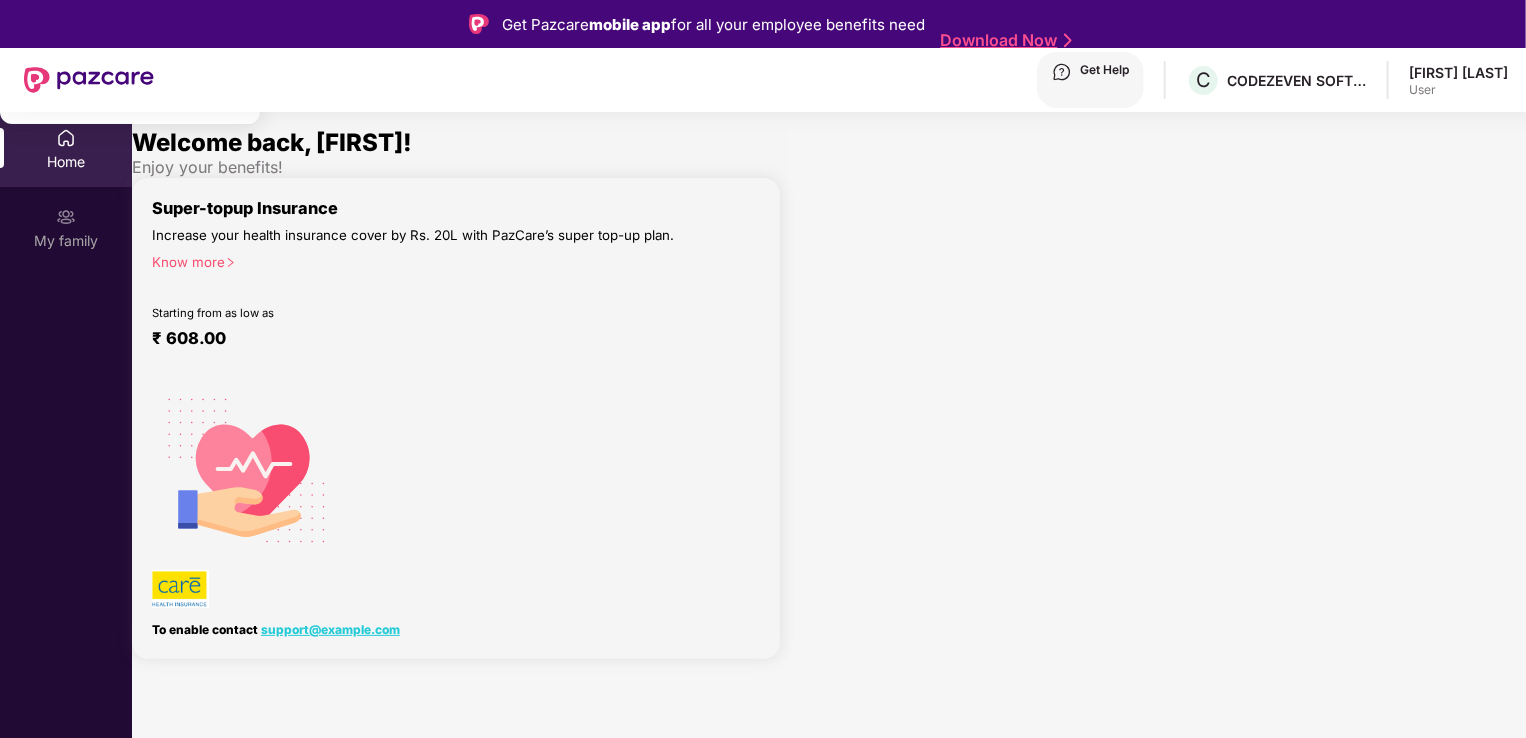 click on "Home" at bounding box center [66, 162] 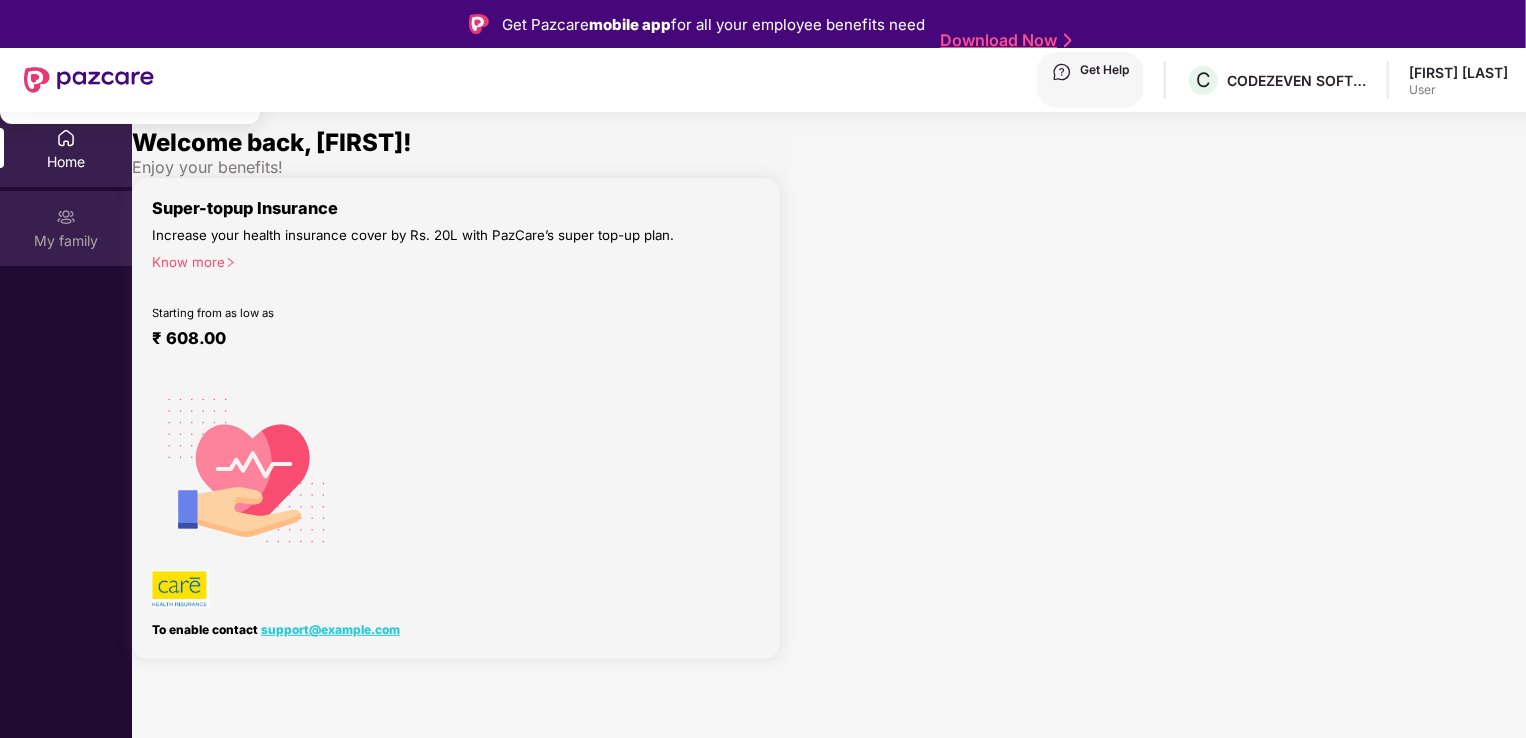 click on "My family" at bounding box center [66, 162] 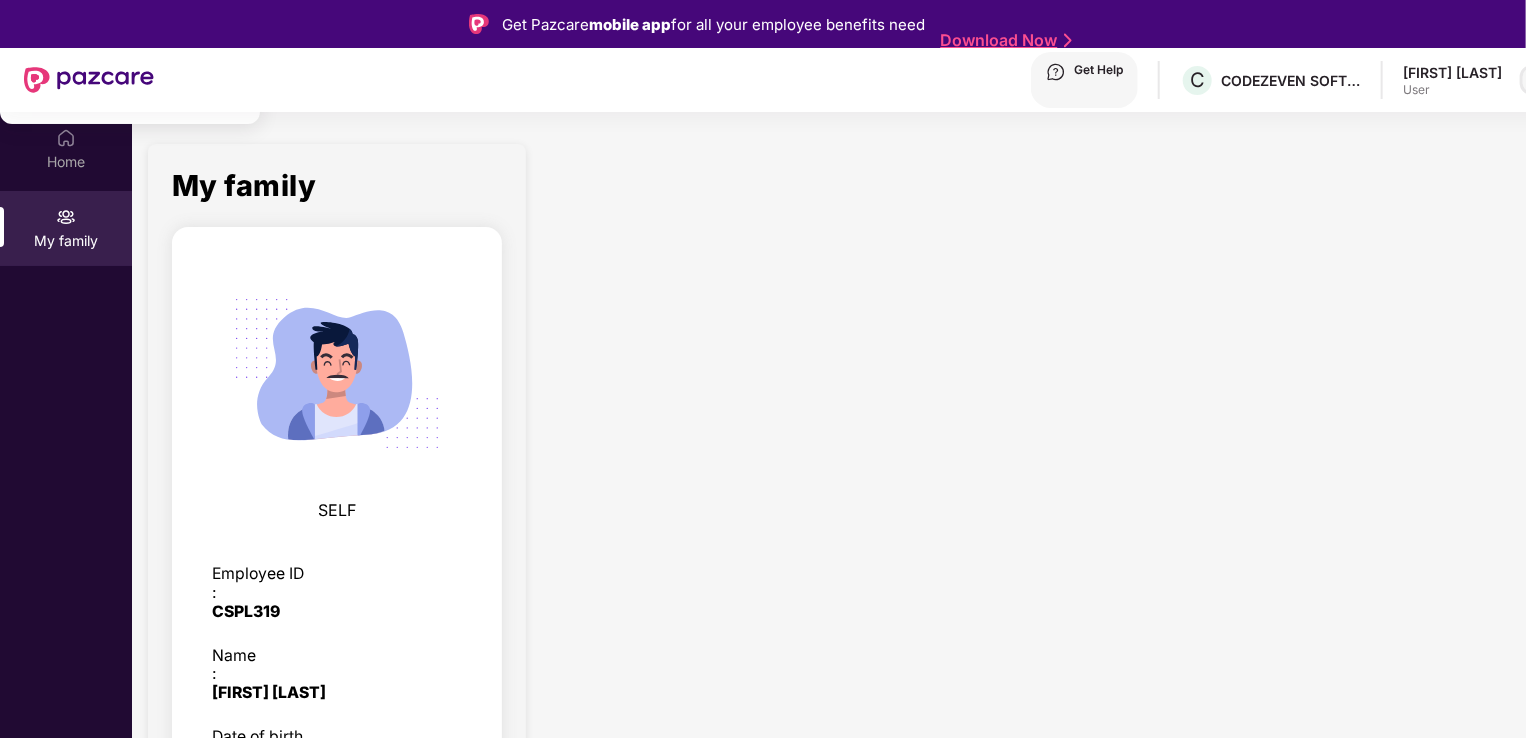 click at bounding box center (1535, 80) 